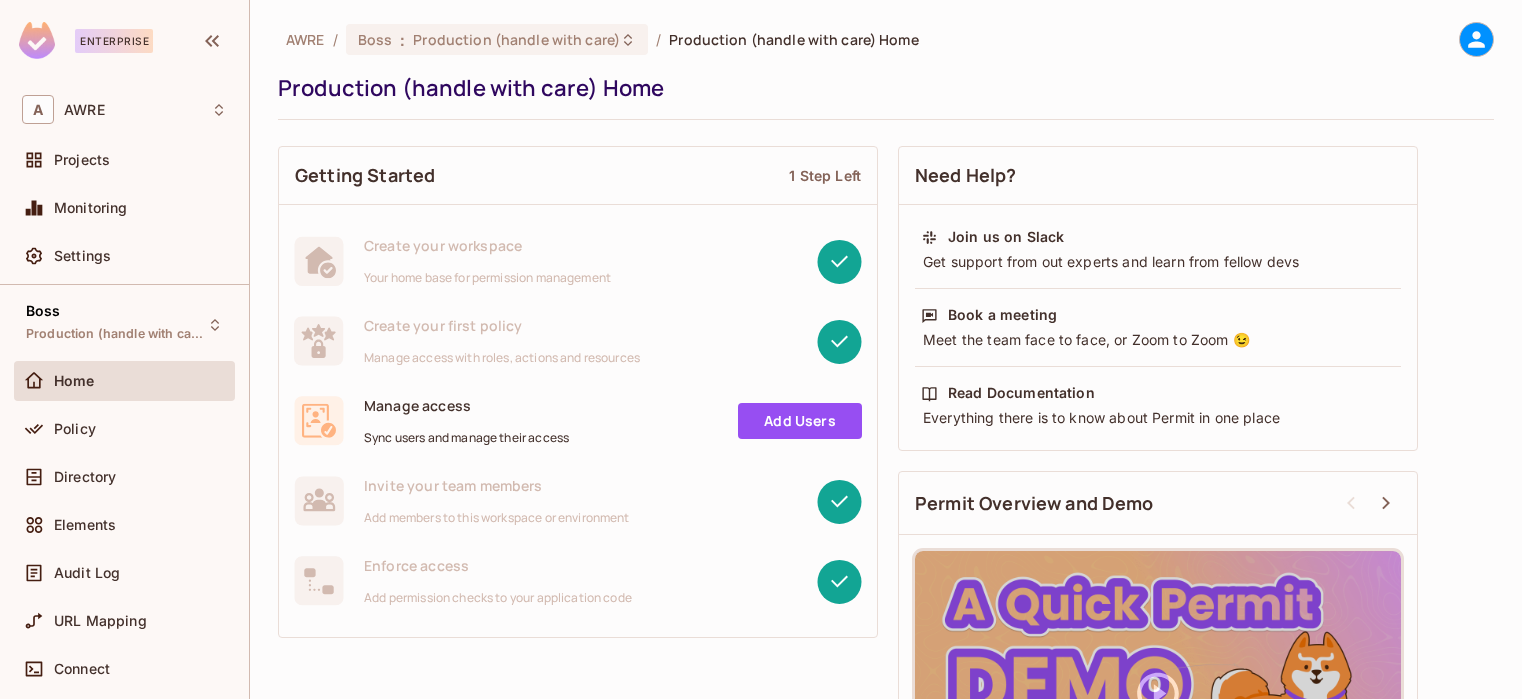 scroll, scrollTop: 0, scrollLeft: 0, axis: both 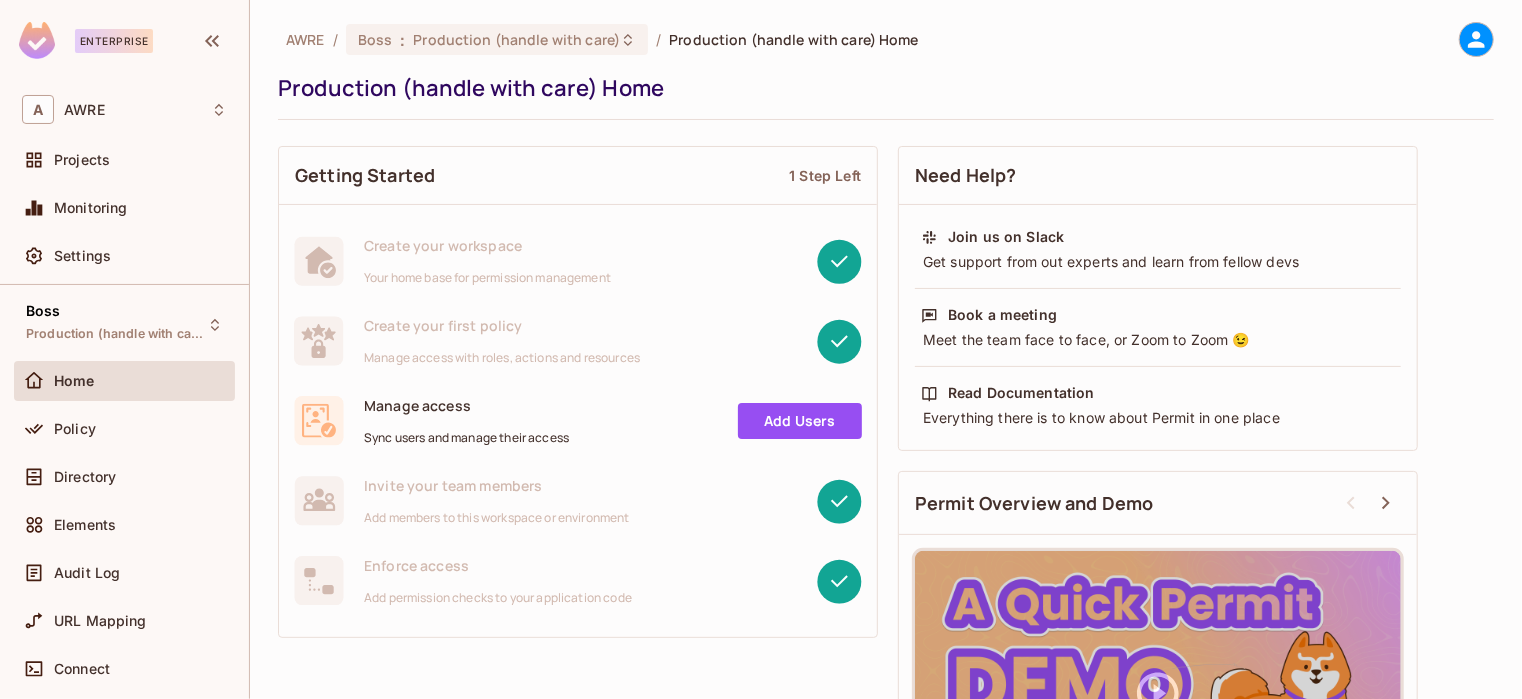 click 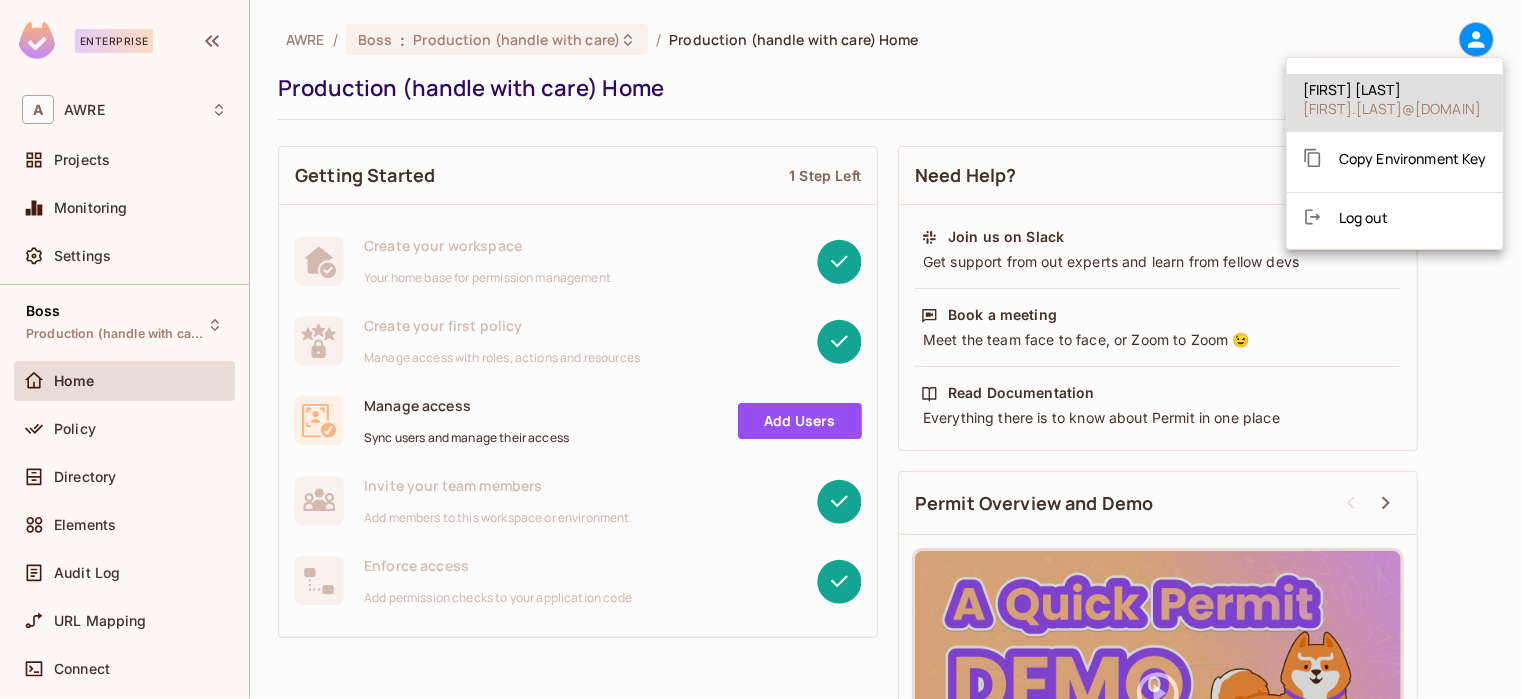 type 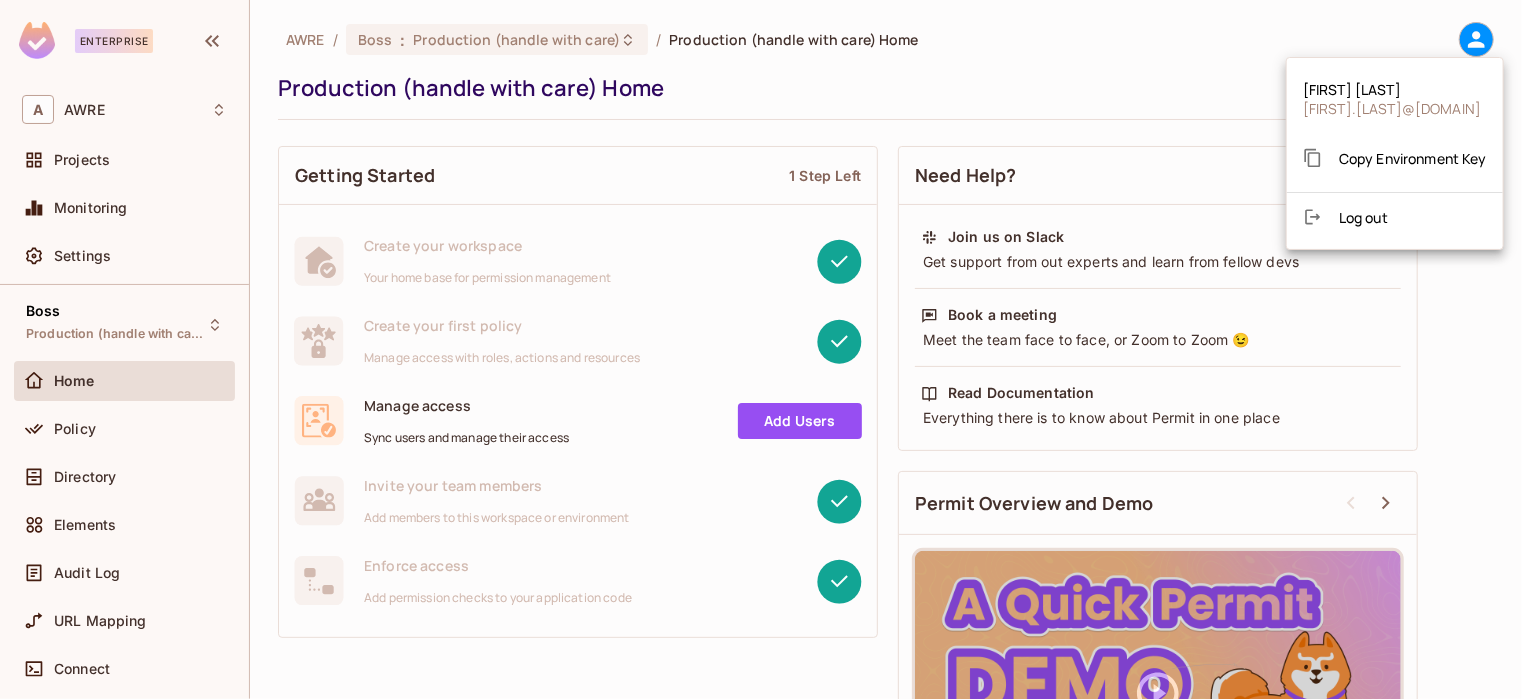 click at bounding box center (761, 349) 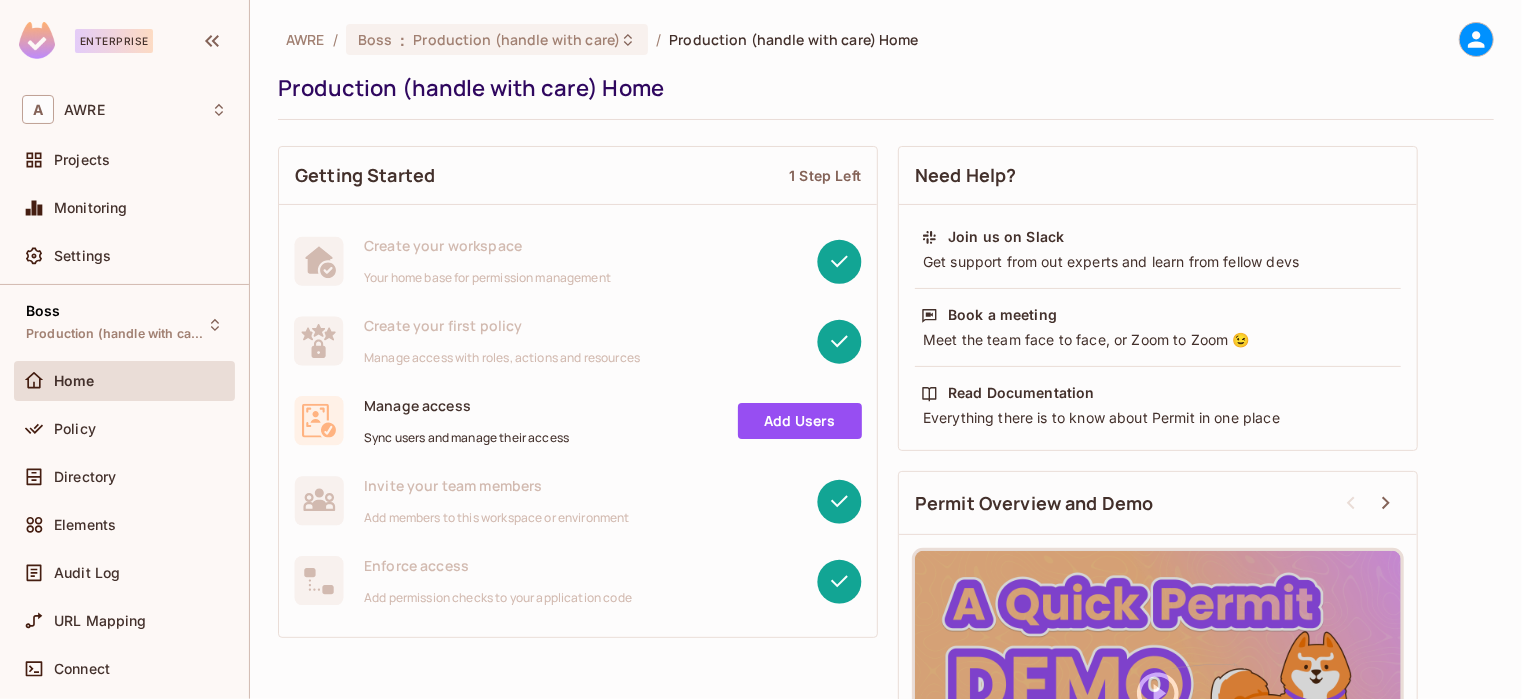 click on "Settings" at bounding box center (82, 256) 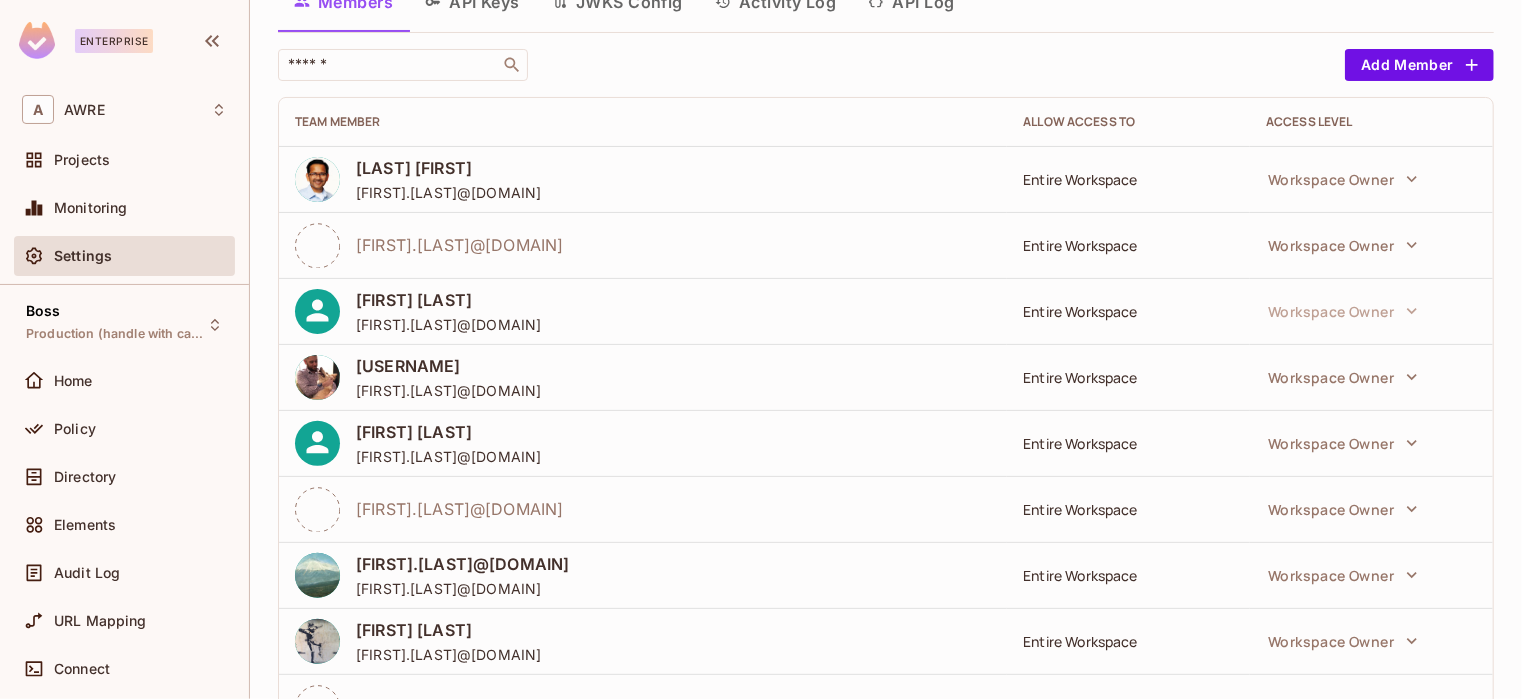 scroll, scrollTop: 0, scrollLeft: 0, axis: both 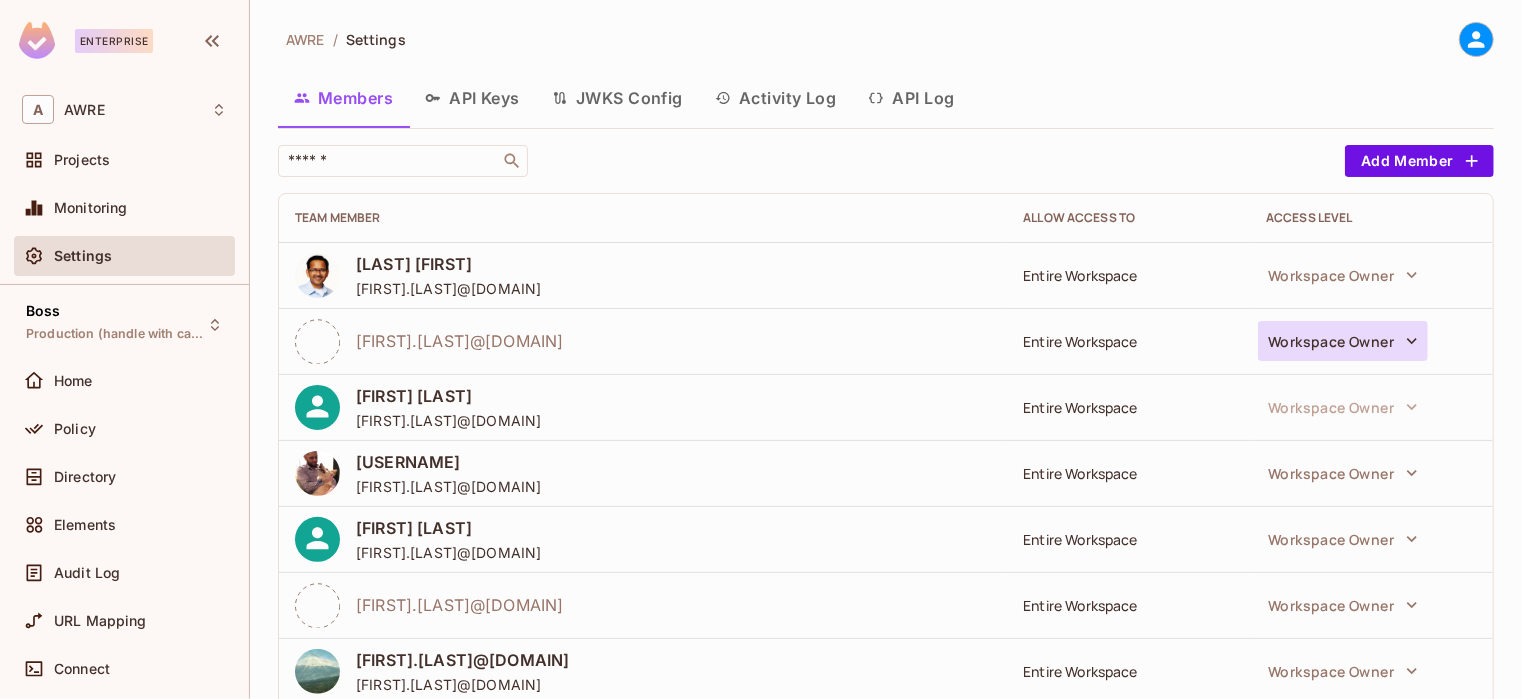 click 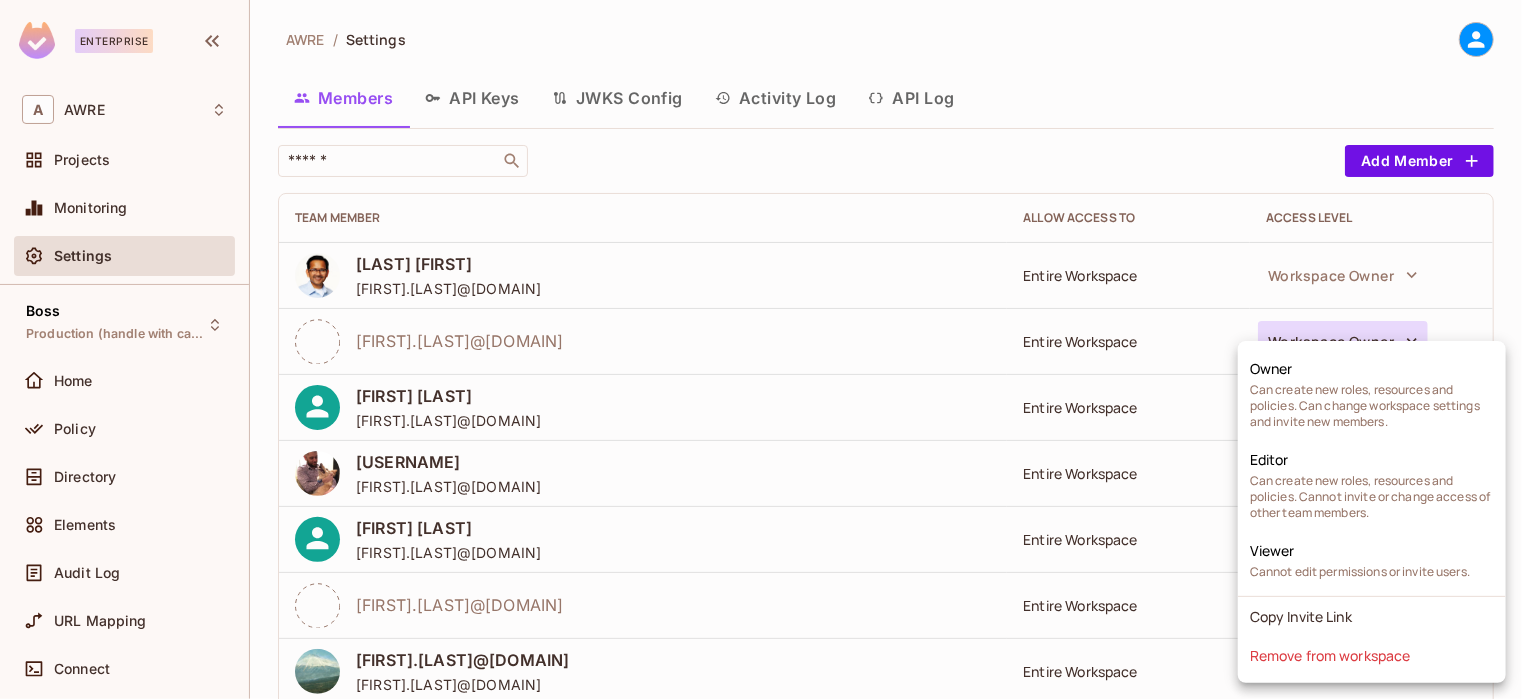click at bounding box center (761, 349) 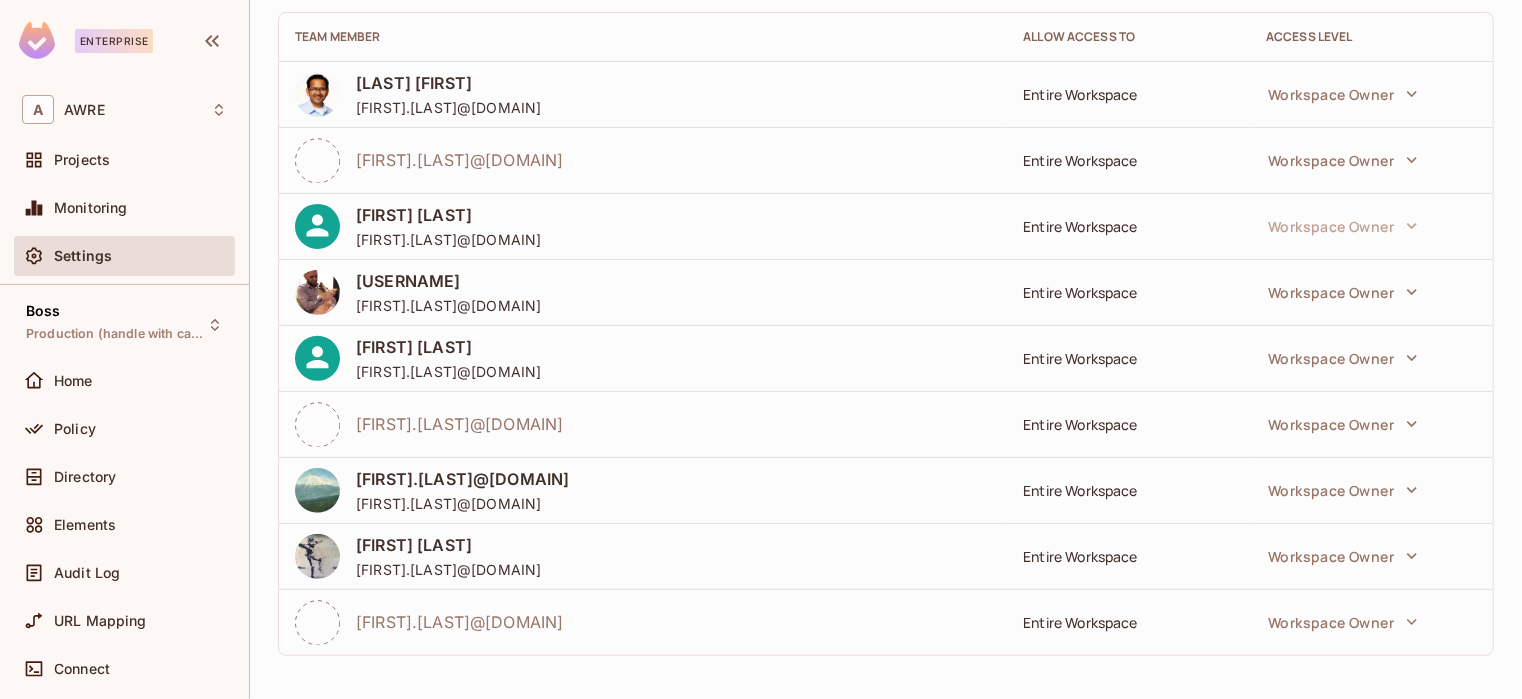 scroll, scrollTop: 0, scrollLeft: 0, axis: both 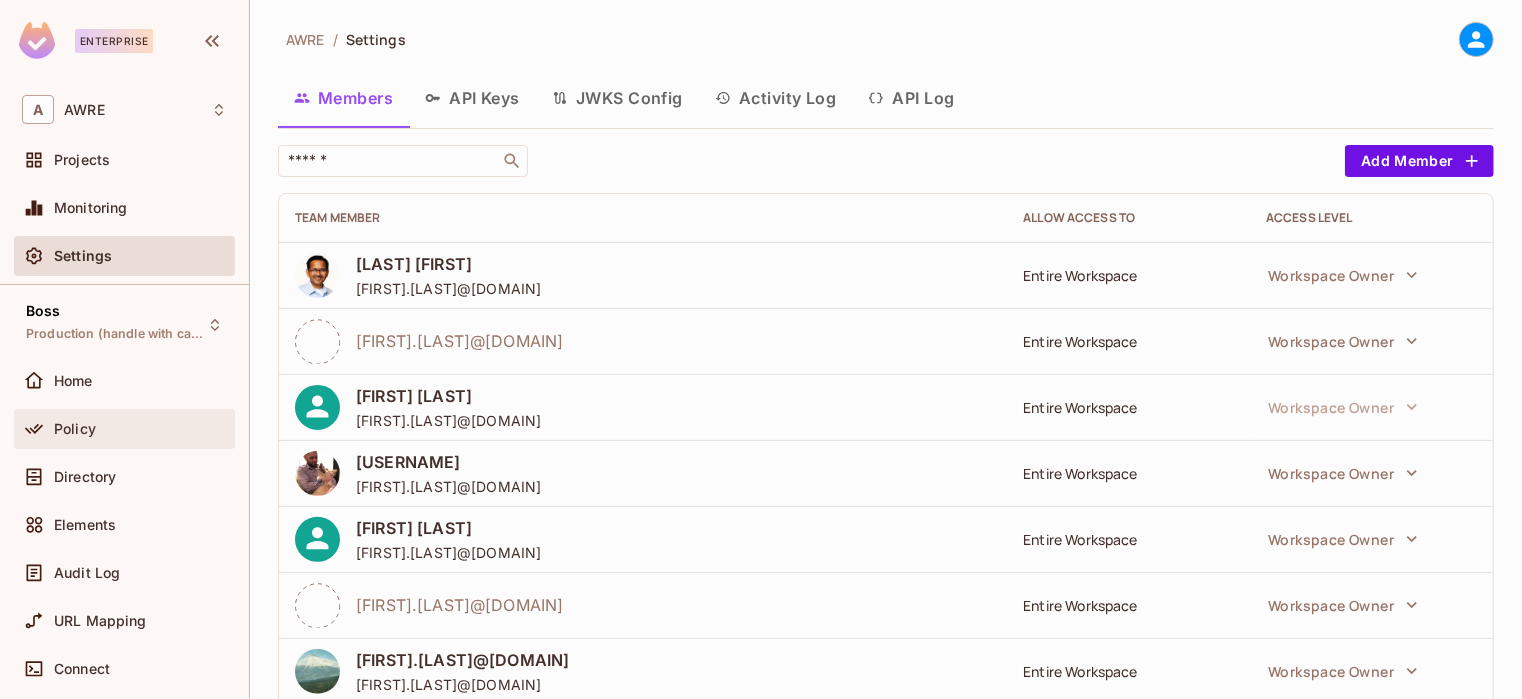 click on "Policy" at bounding box center (124, 429) 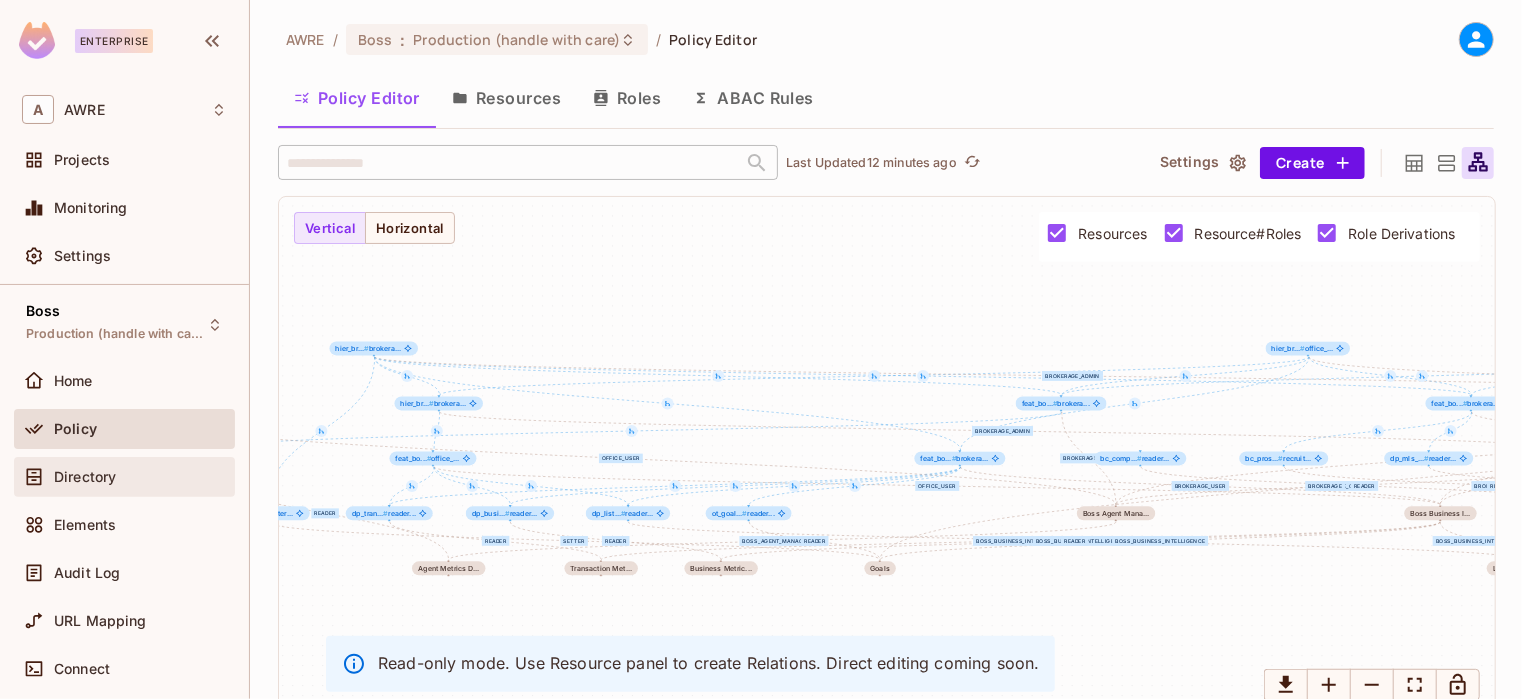 click on "Directory" at bounding box center [85, 477] 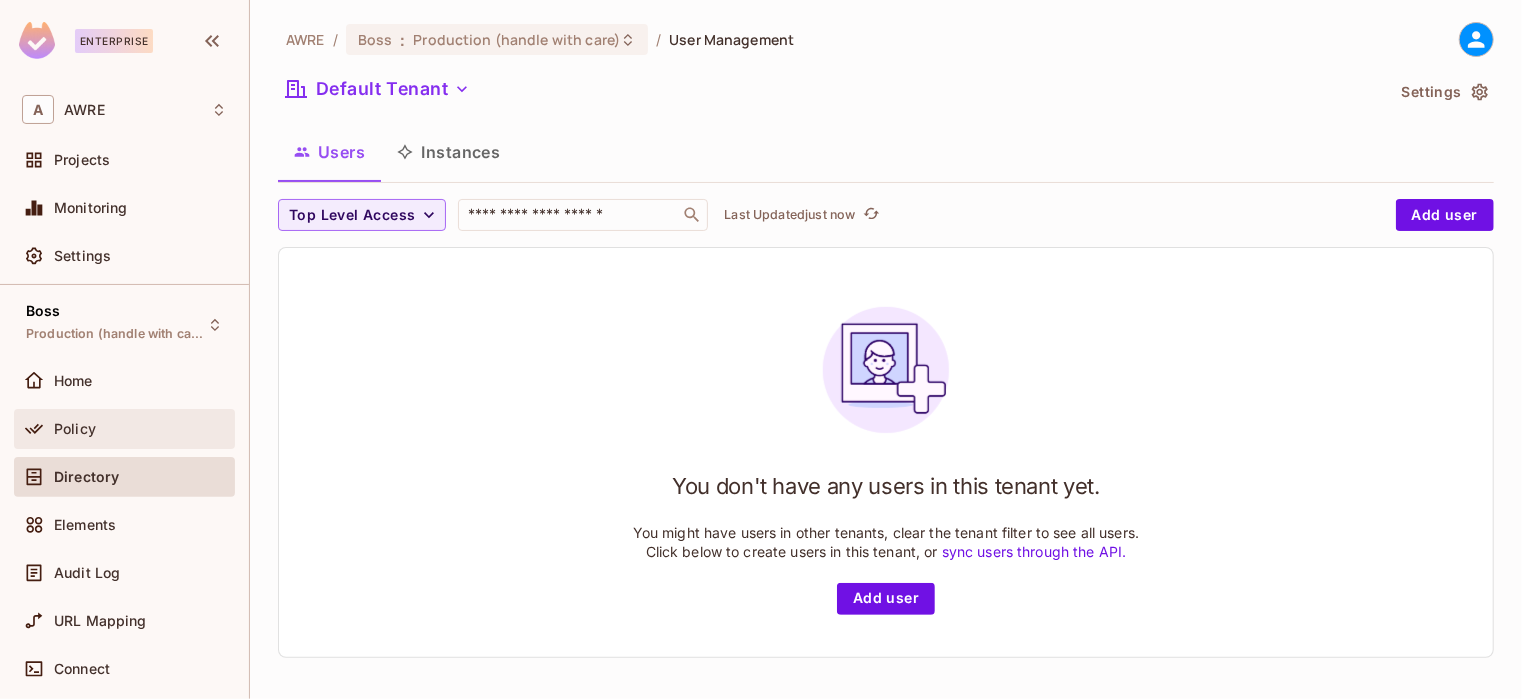 click on "Policy" at bounding box center [140, 429] 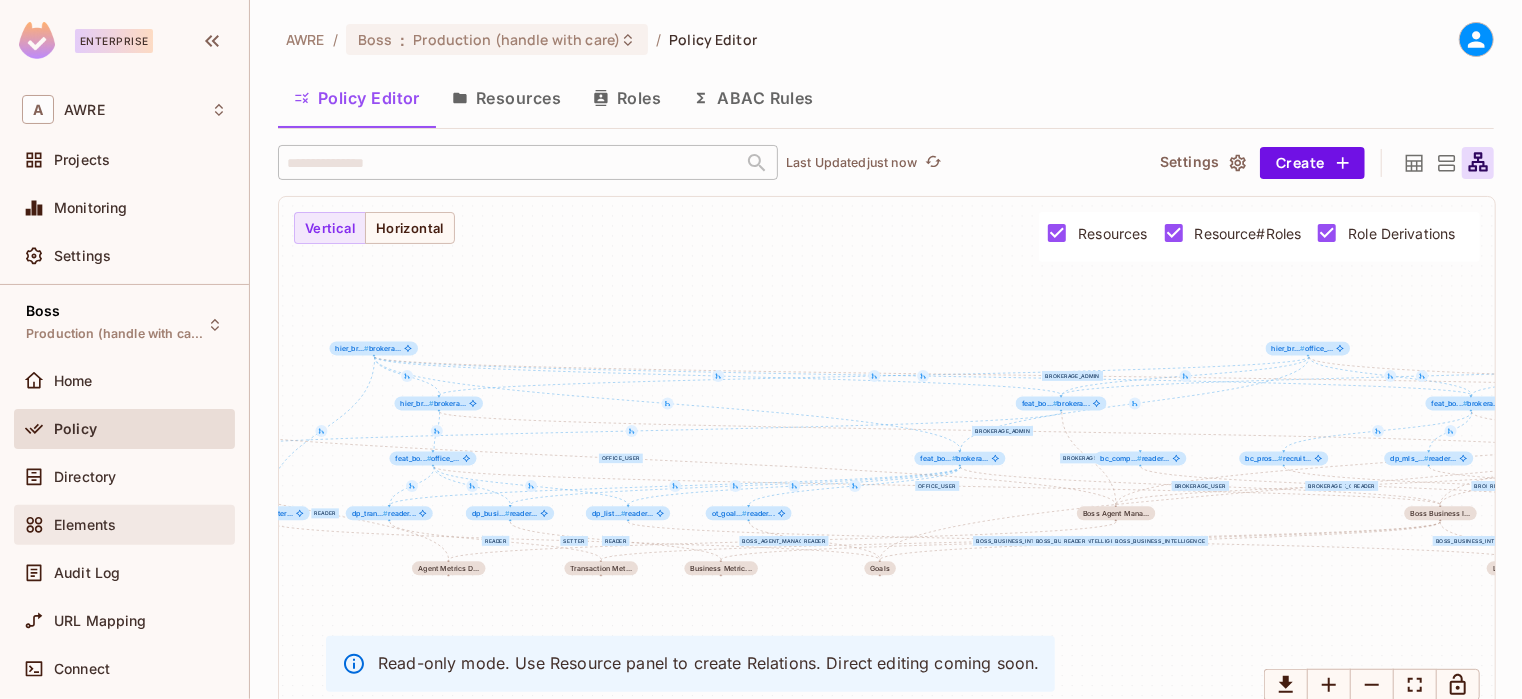 click on "Elements" at bounding box center (140, 525) 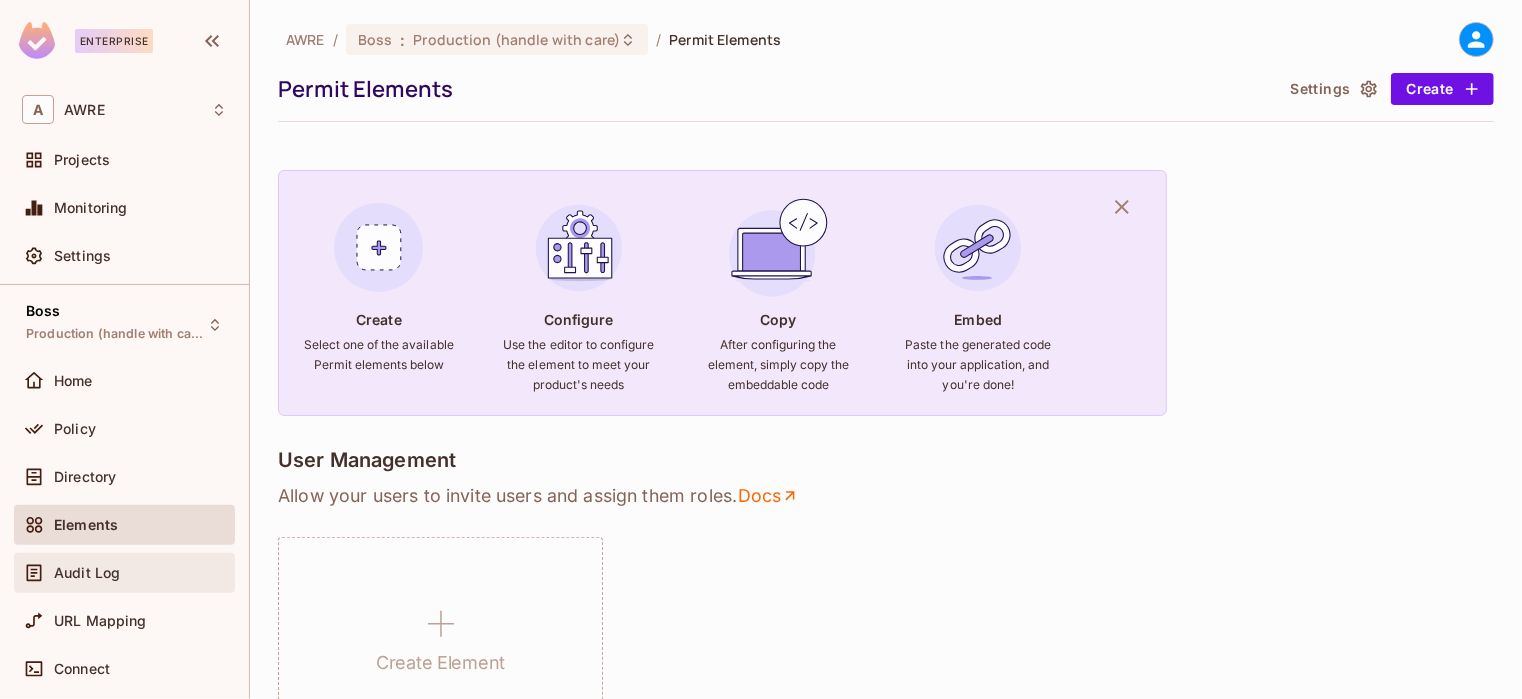 click on "Audit Log" at bounding box center [124, 573] 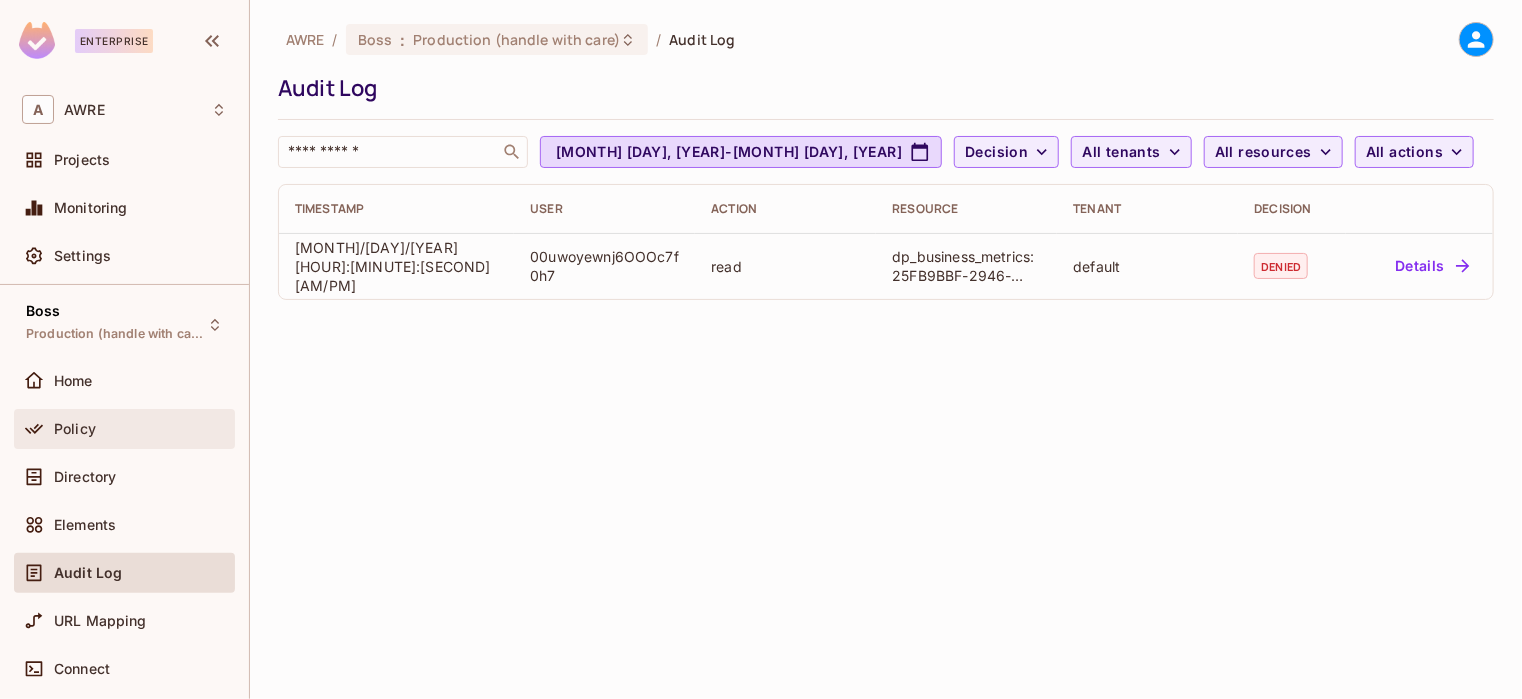 click on "Policy" at bounding box center [75, 429] 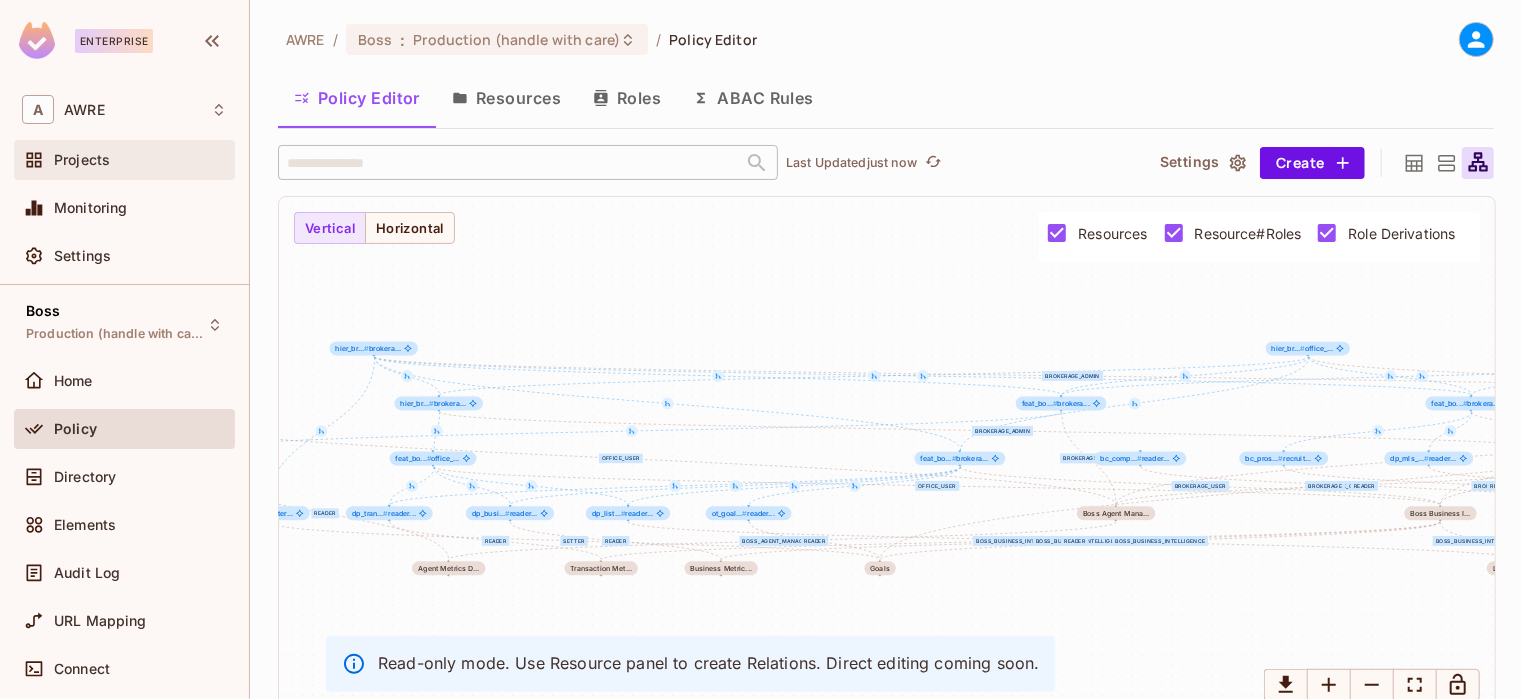 click on "Projects" at bounding box center [140, 160] 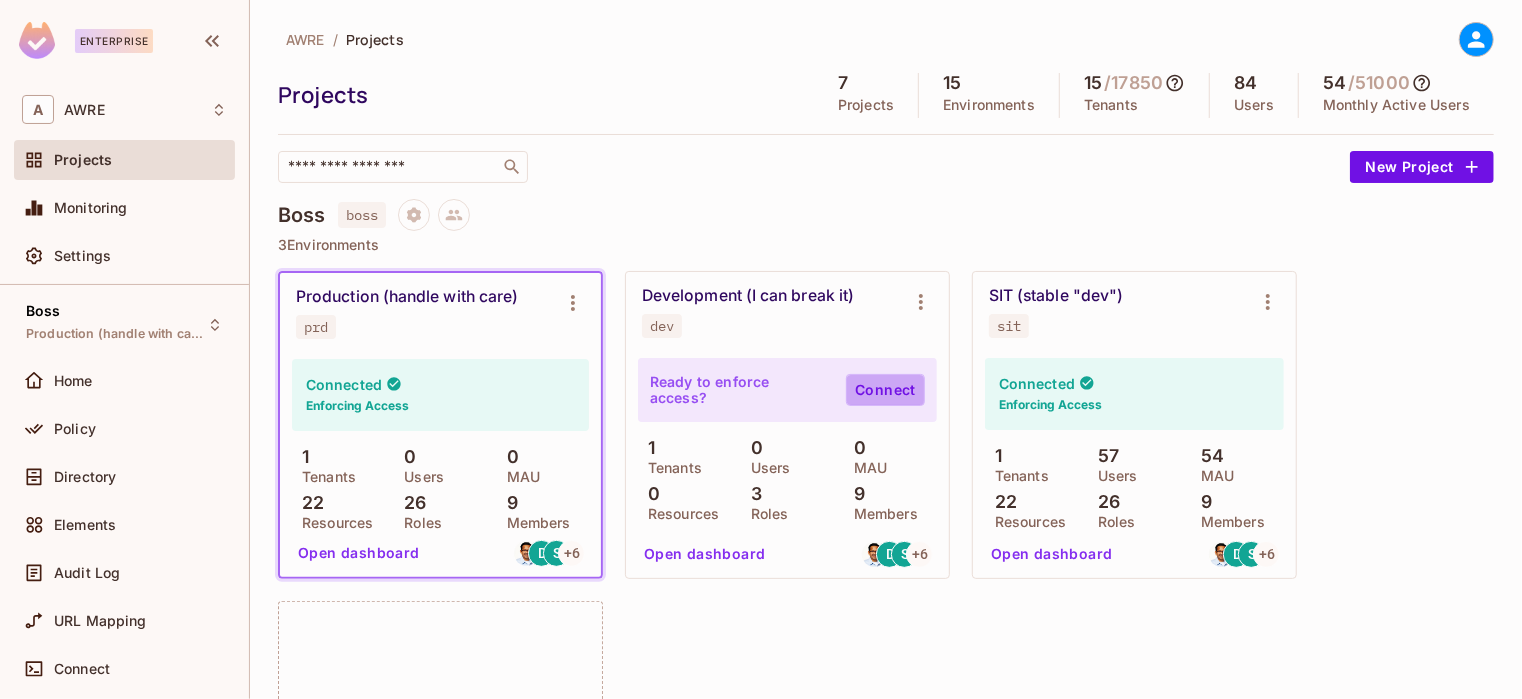click on "Connect" at bounding box center [885, 390] 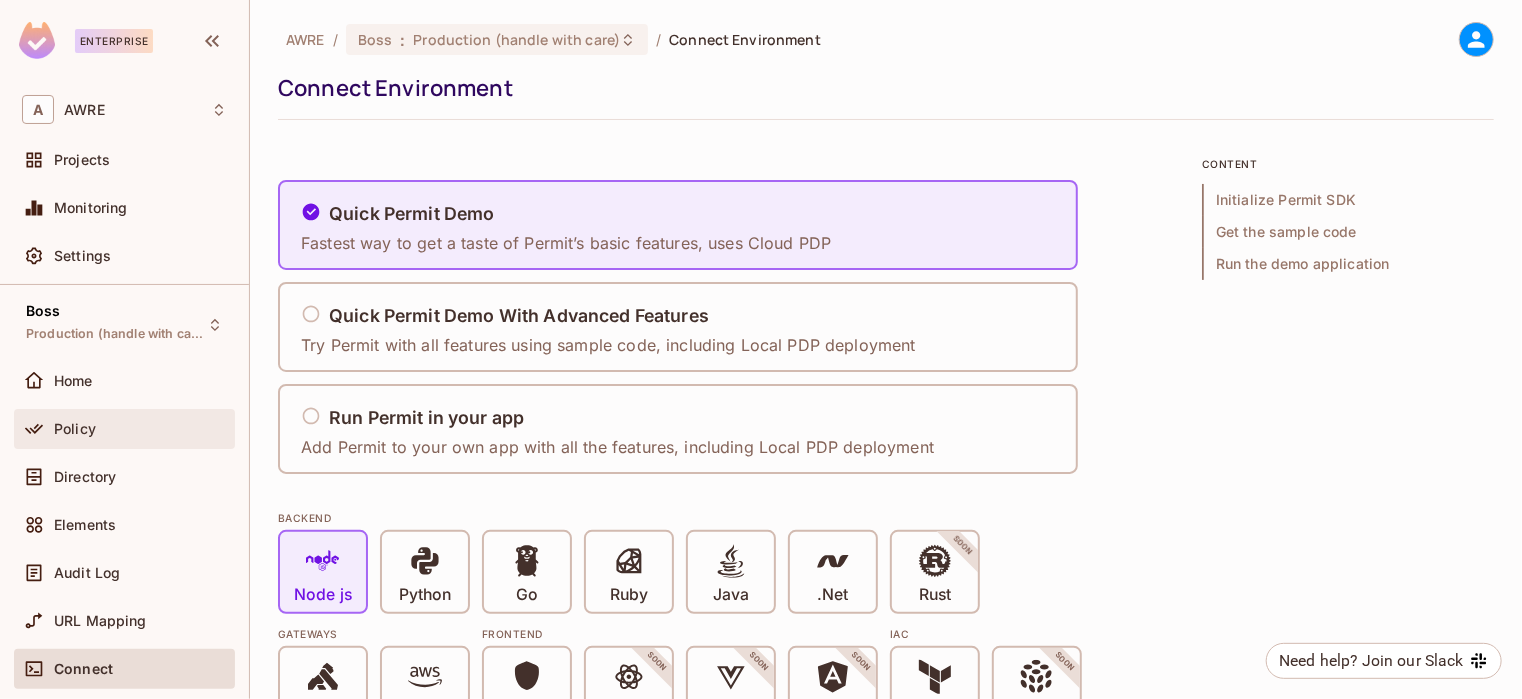 click on "Policy" at bounding box center [75, 429] 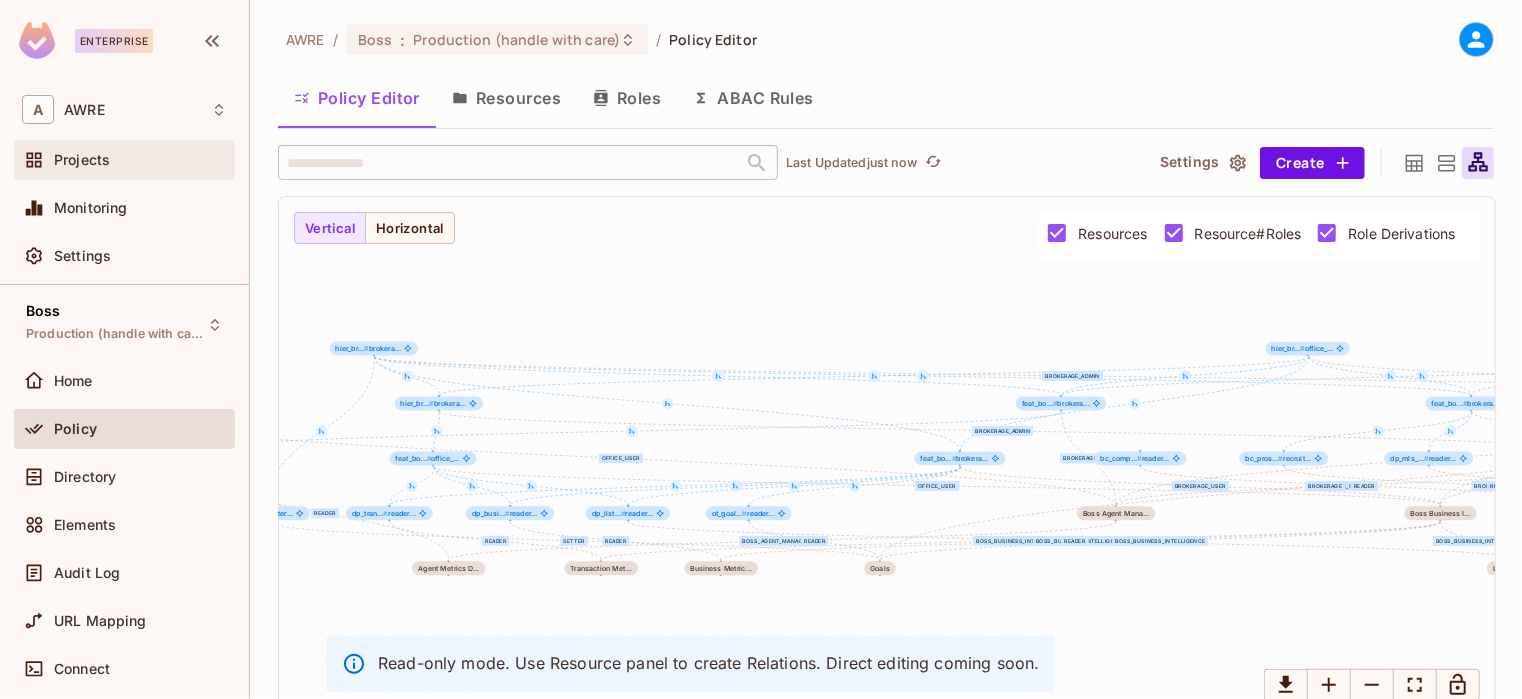 click on "Projects" at bounding box center [82, 160] 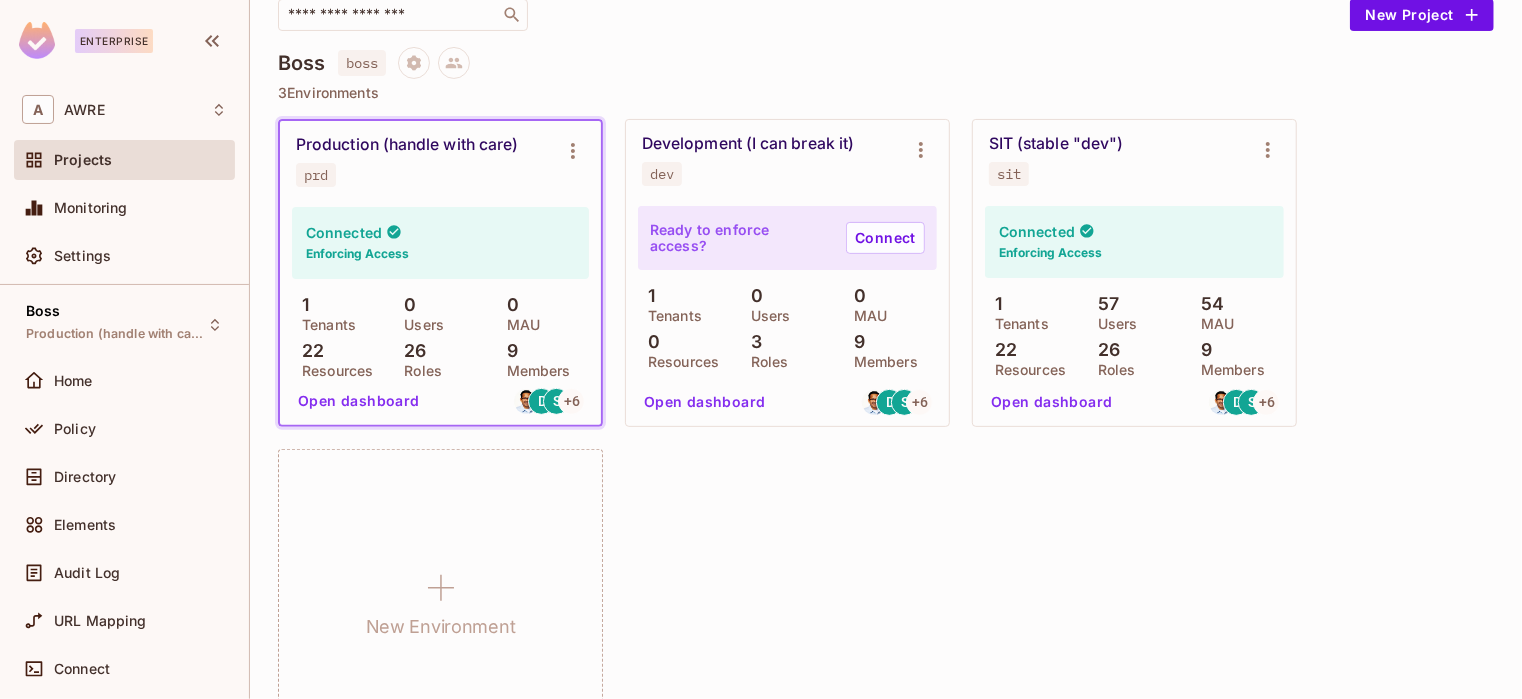 scroll, scrollTop: 158, scrollLeft: 0, axis: vertical 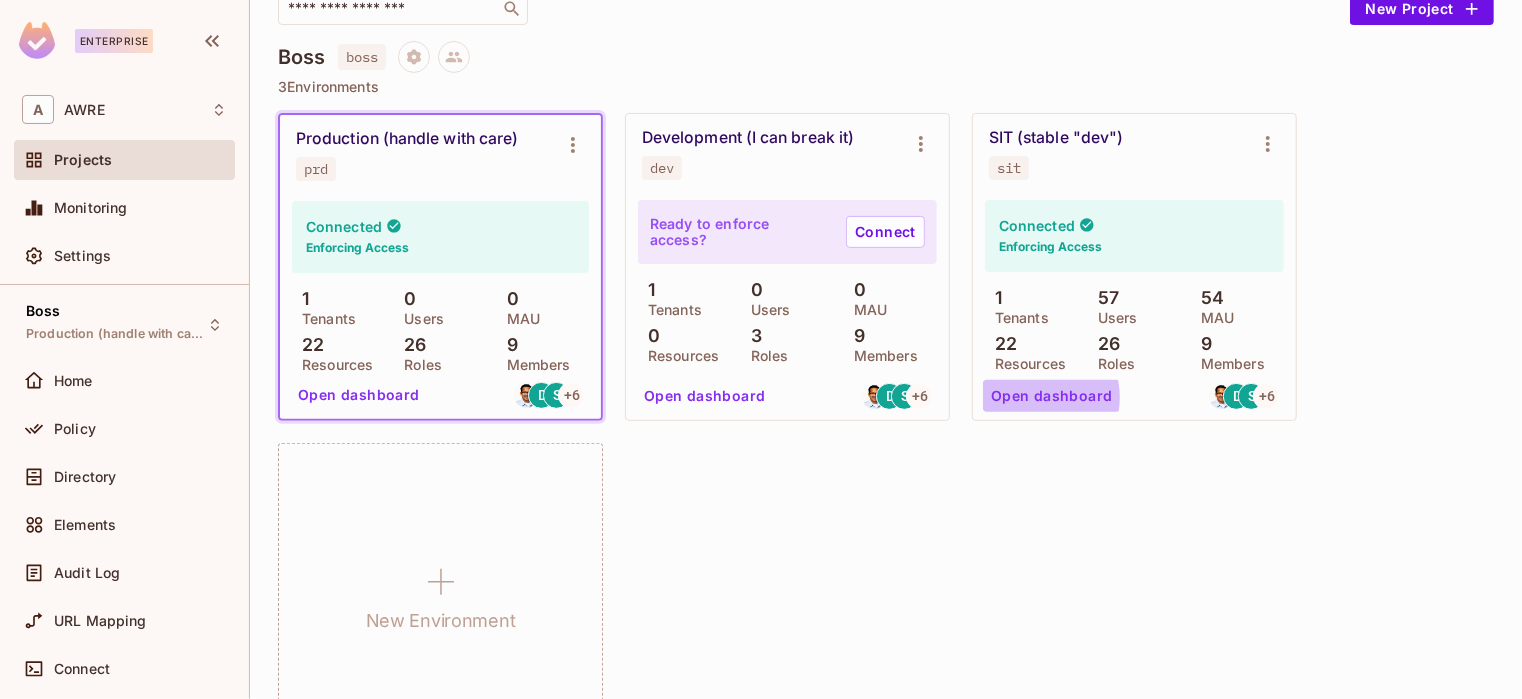 click on "Open dashboard" at bounding box center [1052, 396] 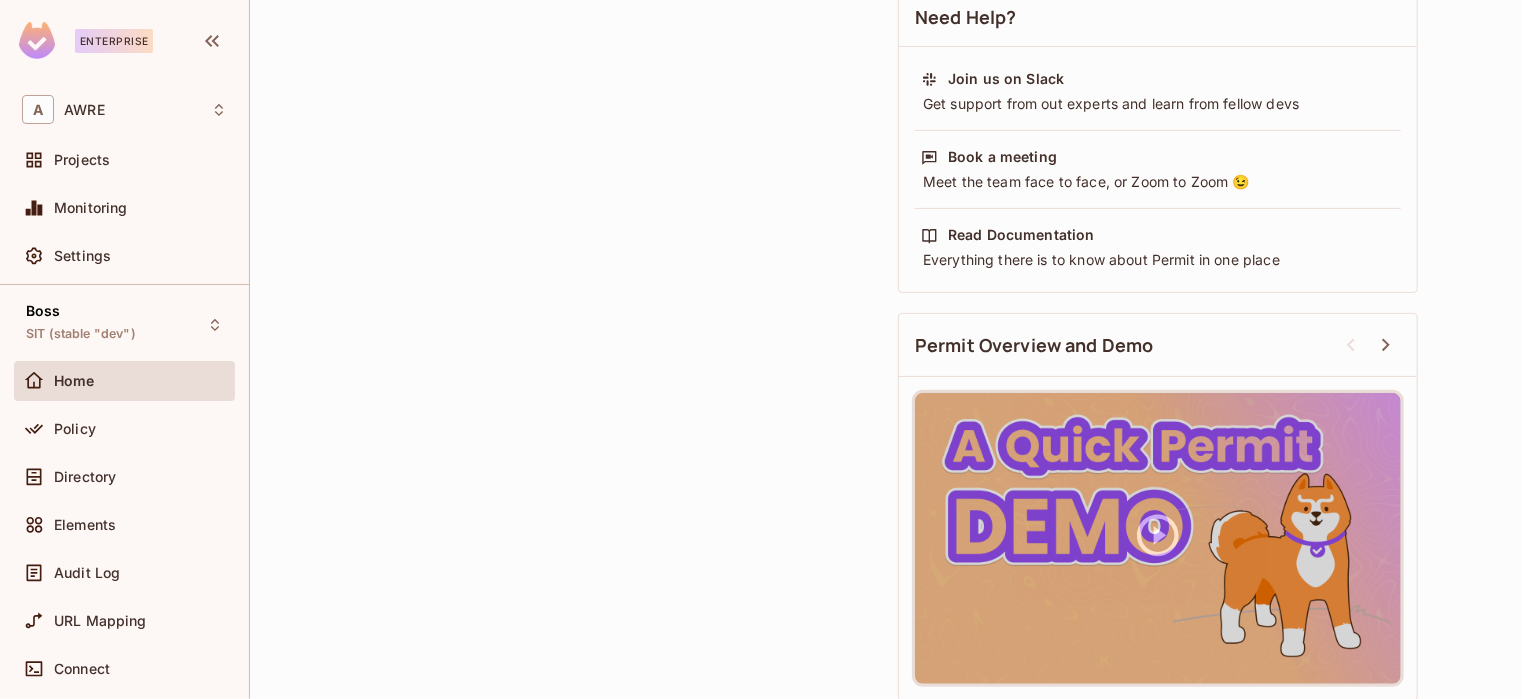 scroll, scrollTop: 0, scrollLeft: 0, axis: both 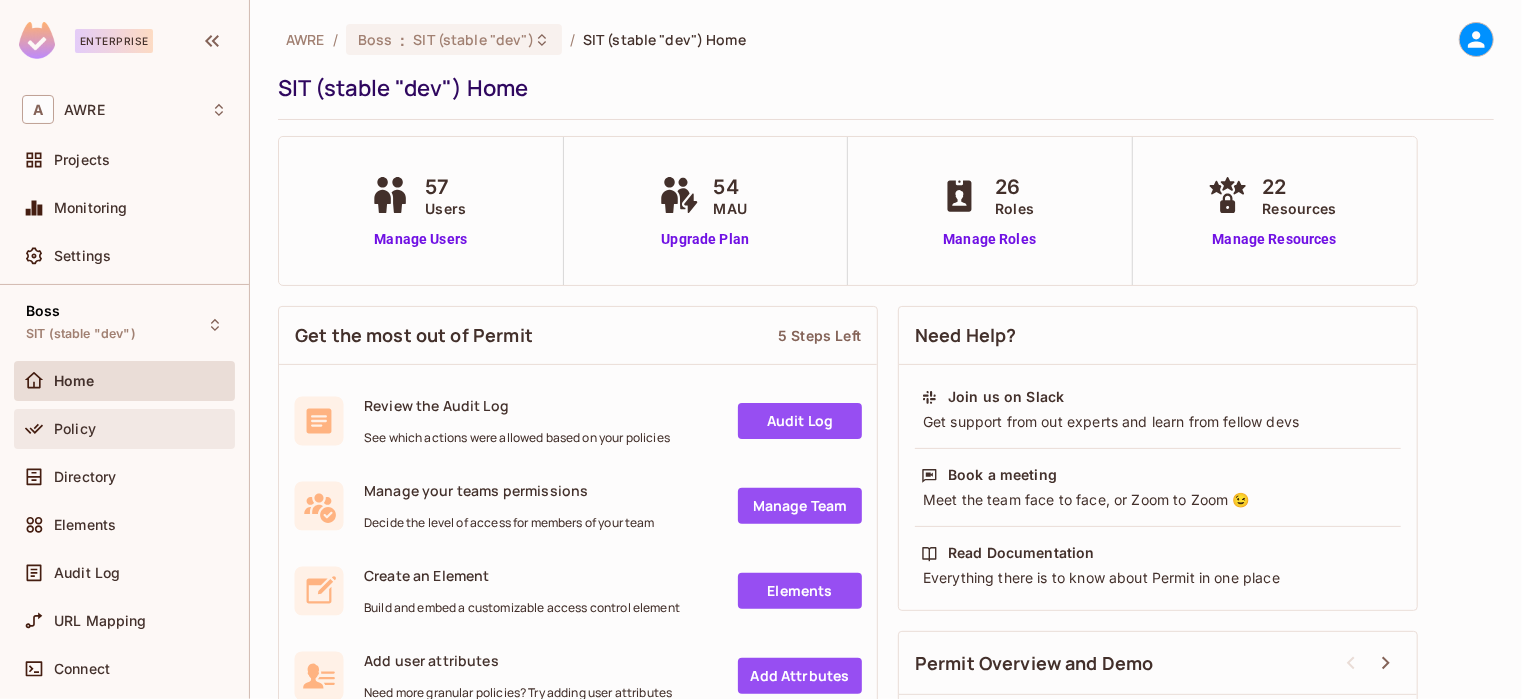 click on "Policy" at bounding box center [140, 429] 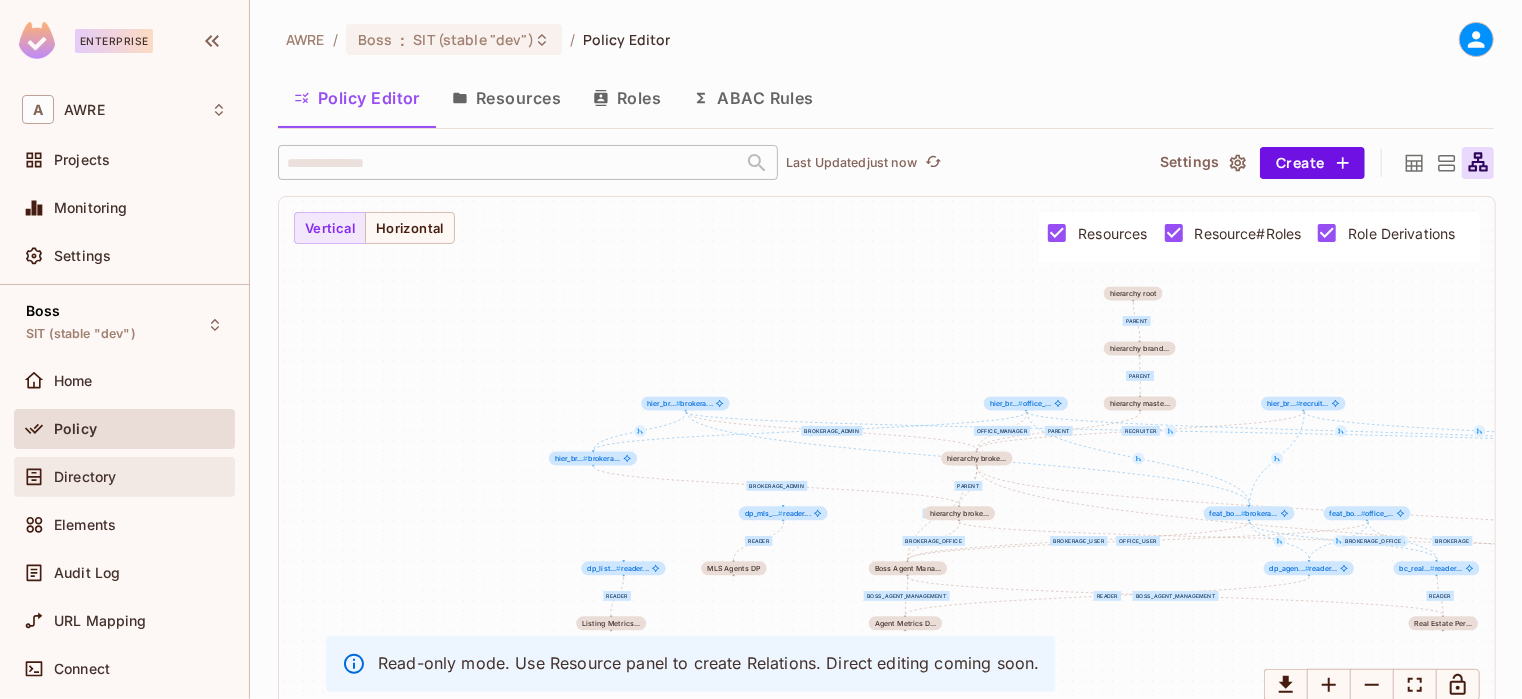 click on "Directory" at bounding box center (85, 477) 